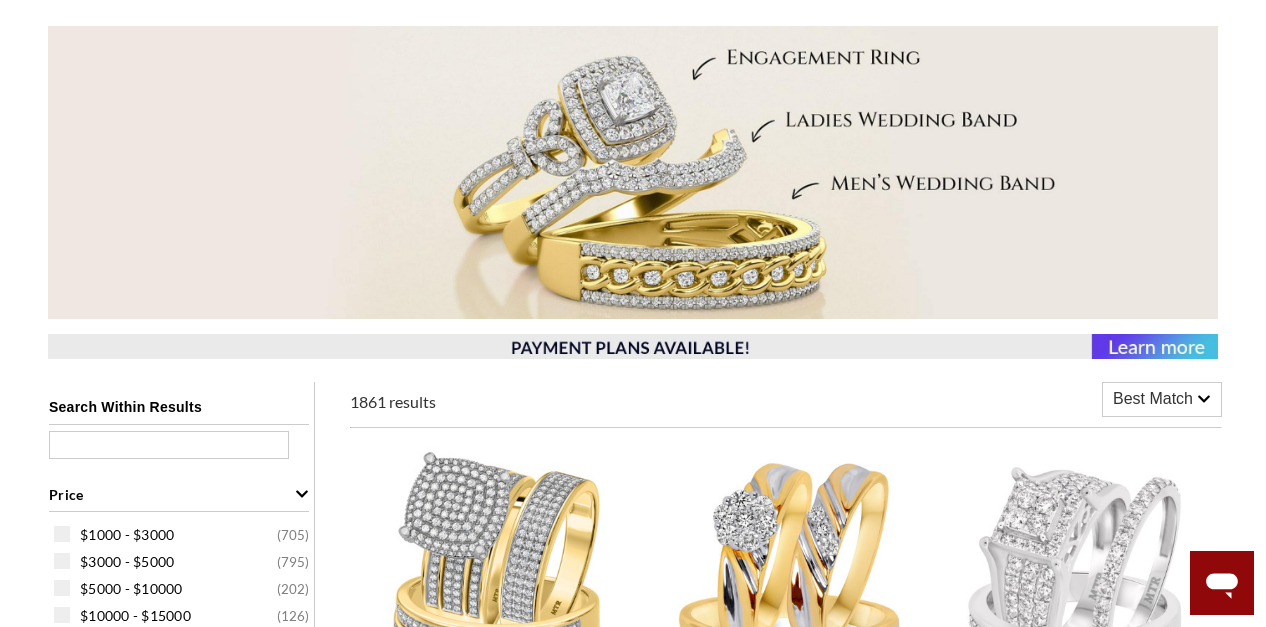 scroll, scrollTop: 442, scrollLeft: 0, axis: vertical 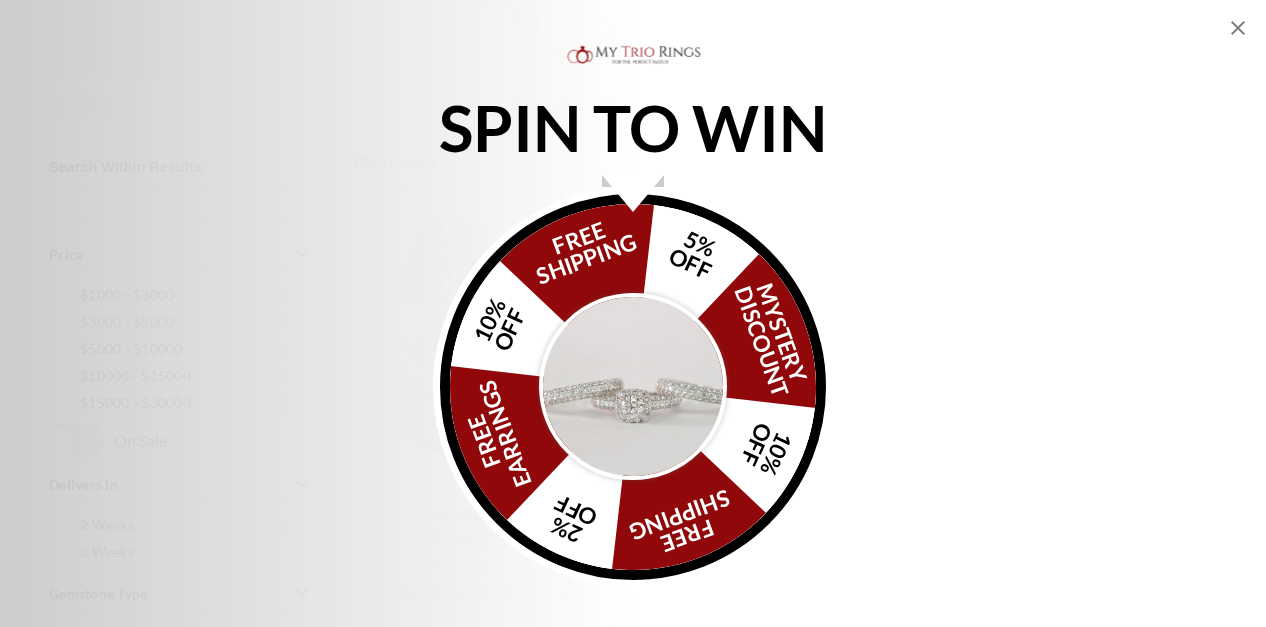 click 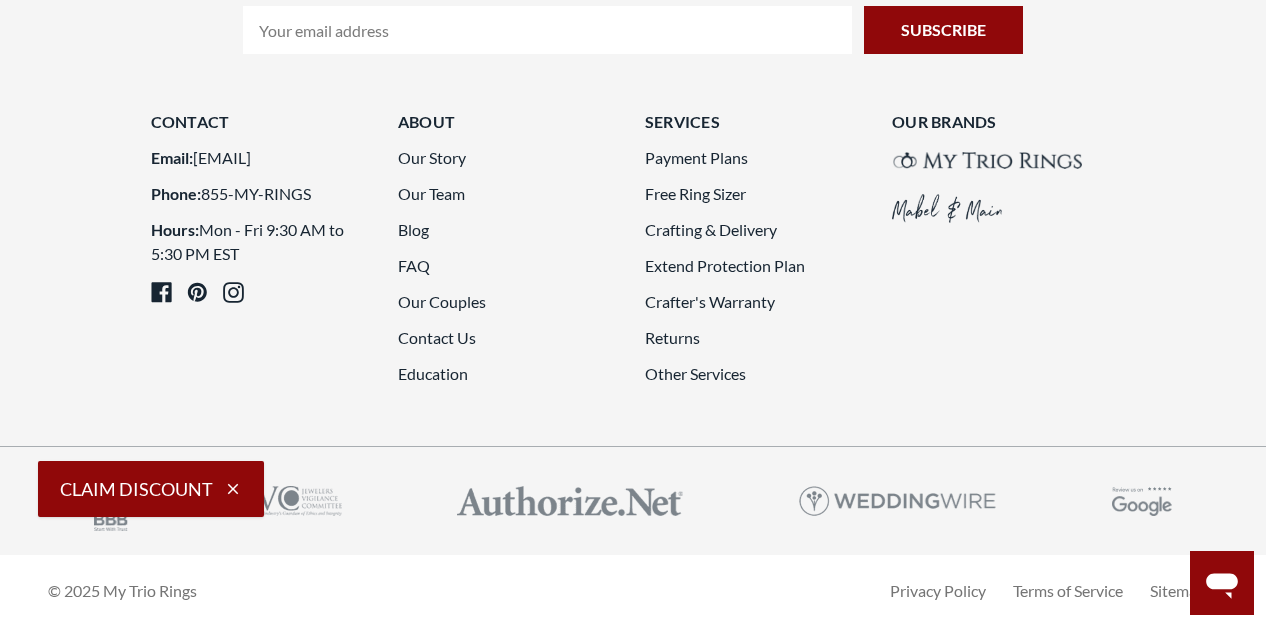 scroll, scrollTop: 4607, scrollLeft: 0, axis: vertical 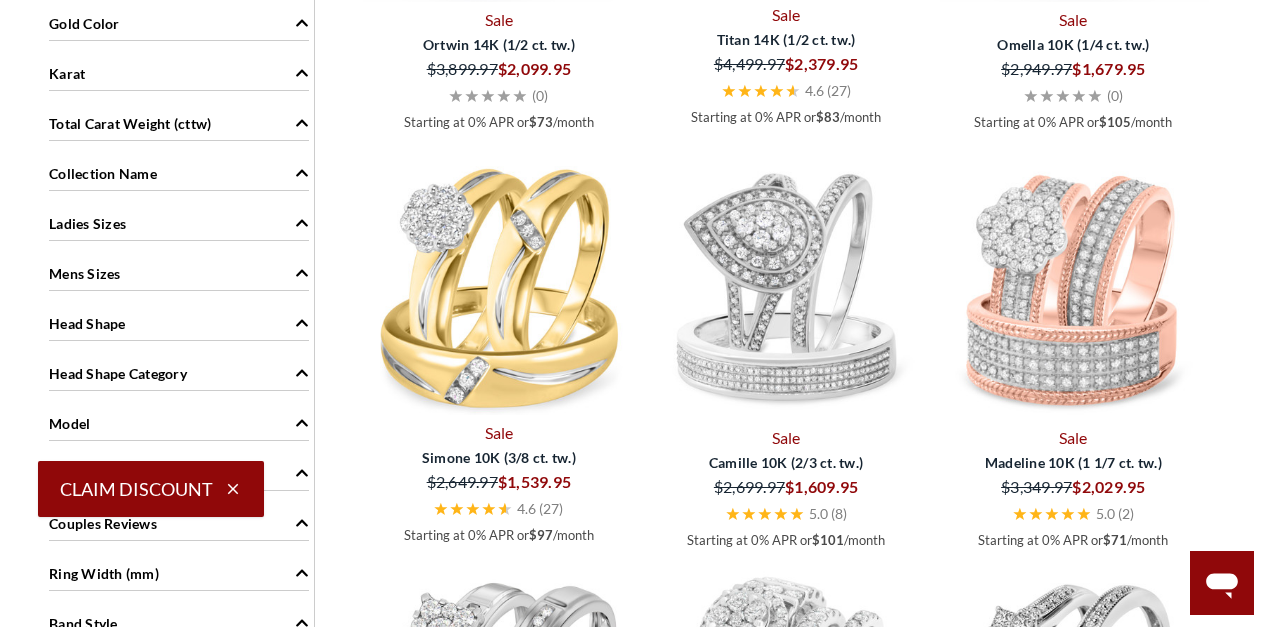 click on "Camille 10K (2/3 ct. tw.)" at bounding box center [786, 462] 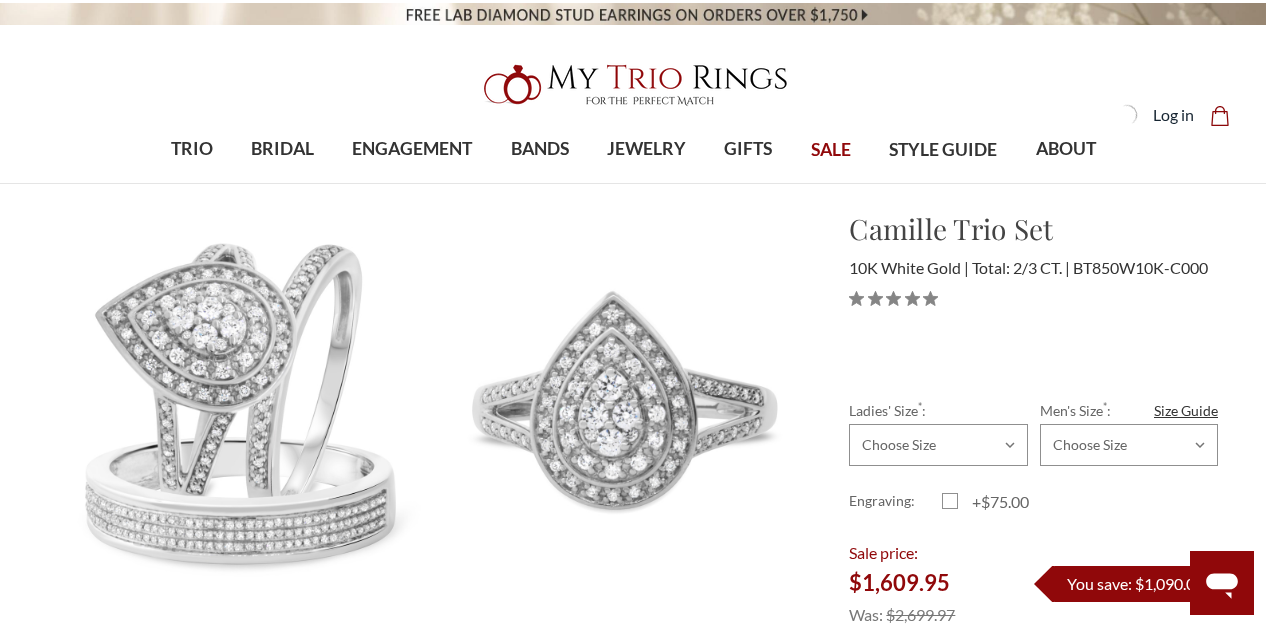 scroll, scrollTop: 0, scrollLeft: 0, axis: both 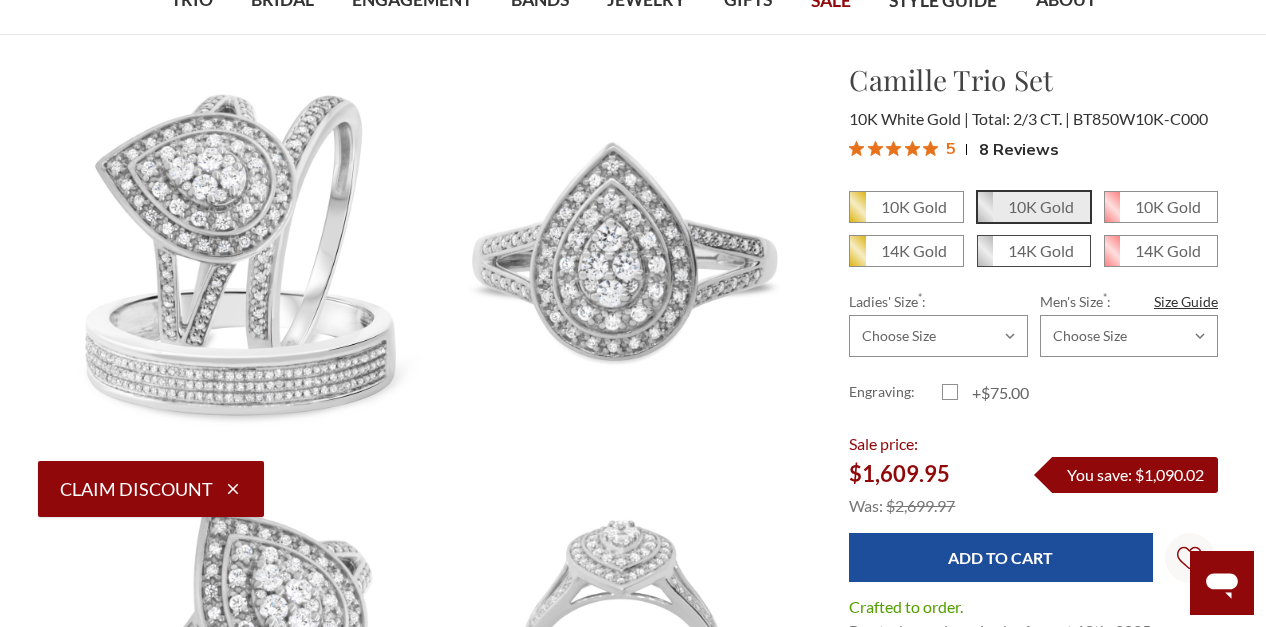 click on "14K  Gold" at bounding box center [1041, 250] 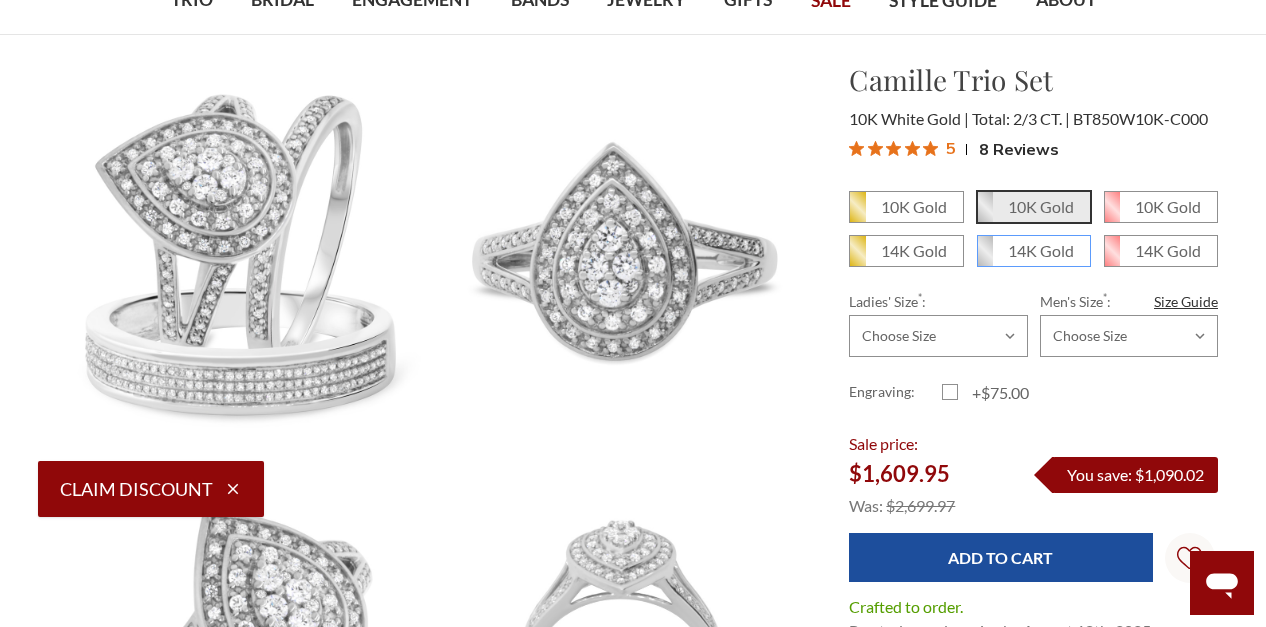 click on "14K  Gold" at bounding box center [985, 258] 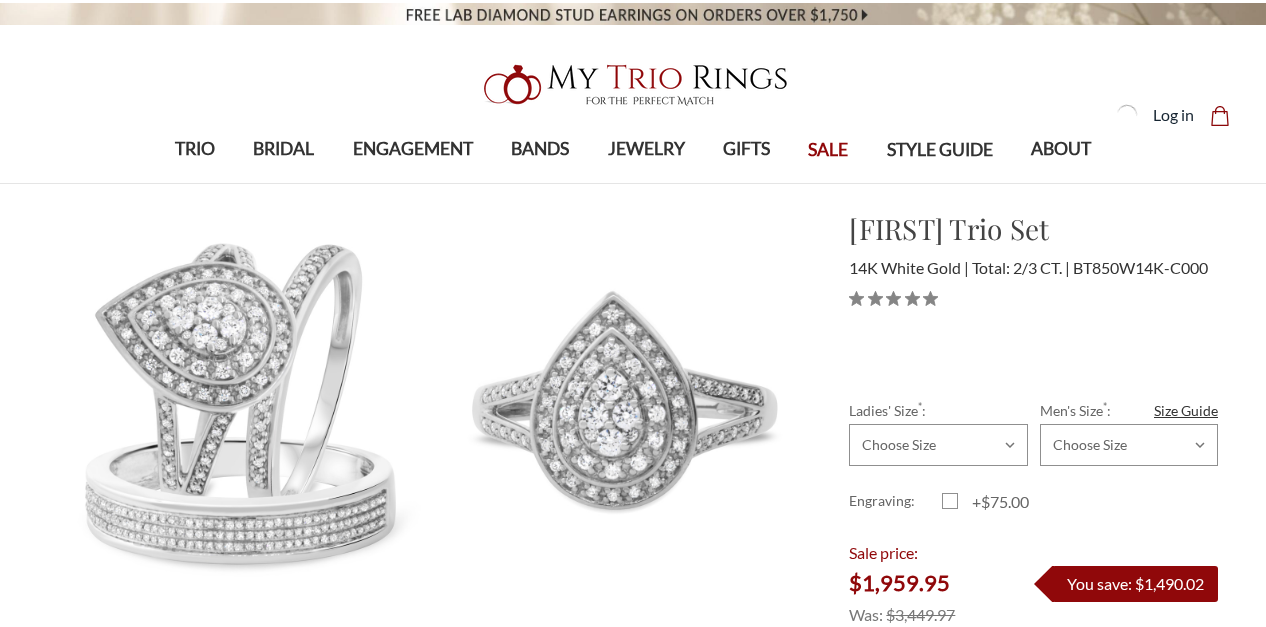 scroll, scrollTop: 0, scrollLeft: 0, axis: both 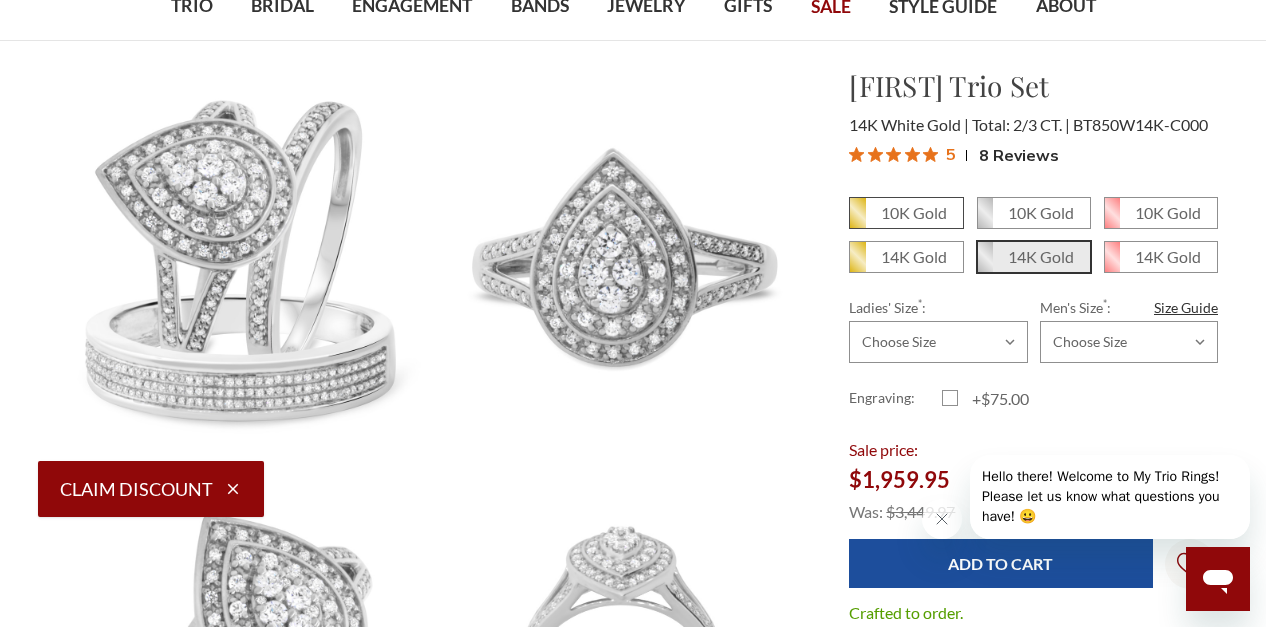 click on "10K  Gold" at bounding box center (914, 212) 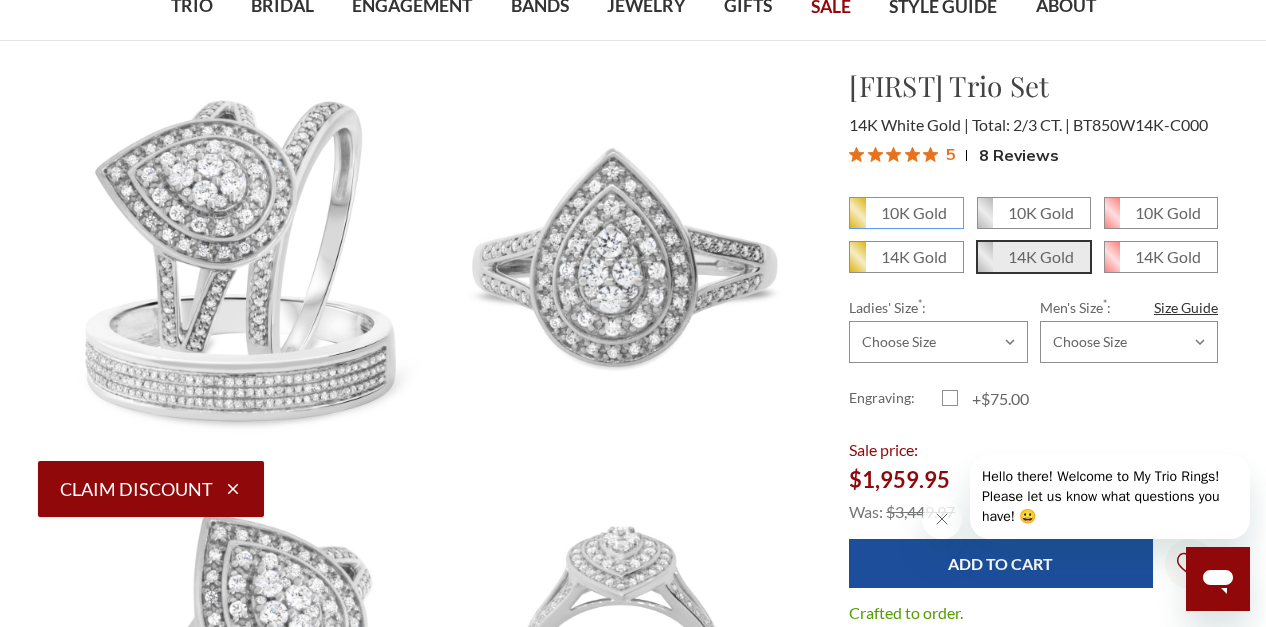 click on "10K  Gold" at bounding box center (857, 220) 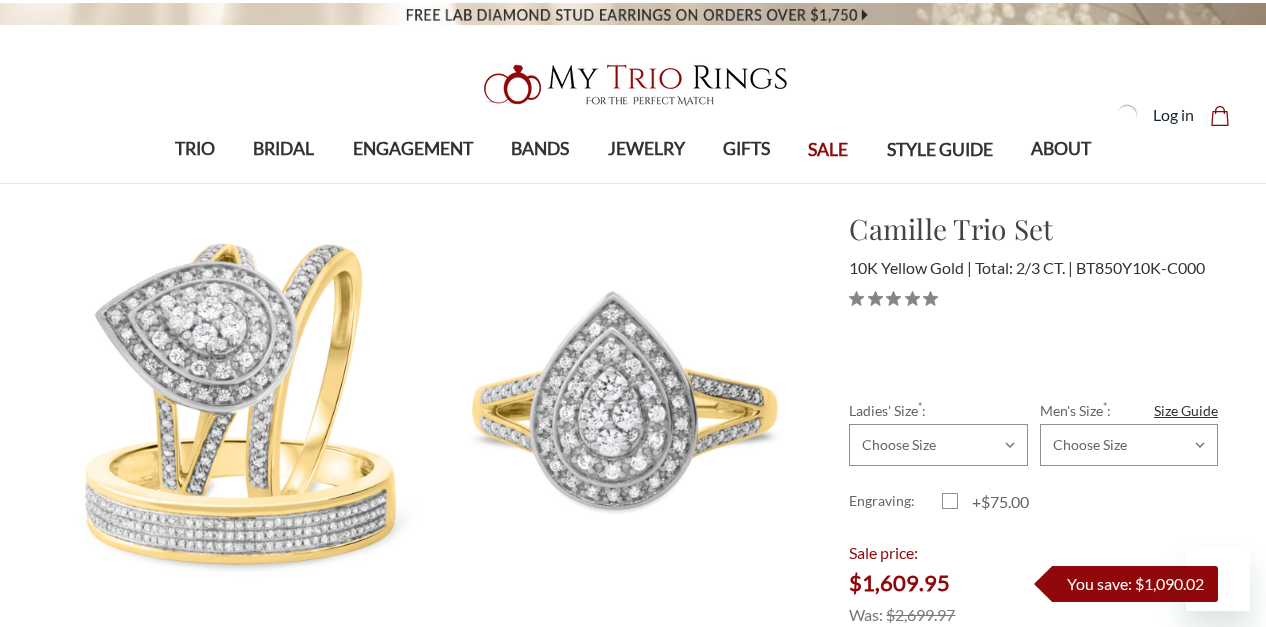 scroll, scrollTop: 0, scrollLeft: 0, axis: both 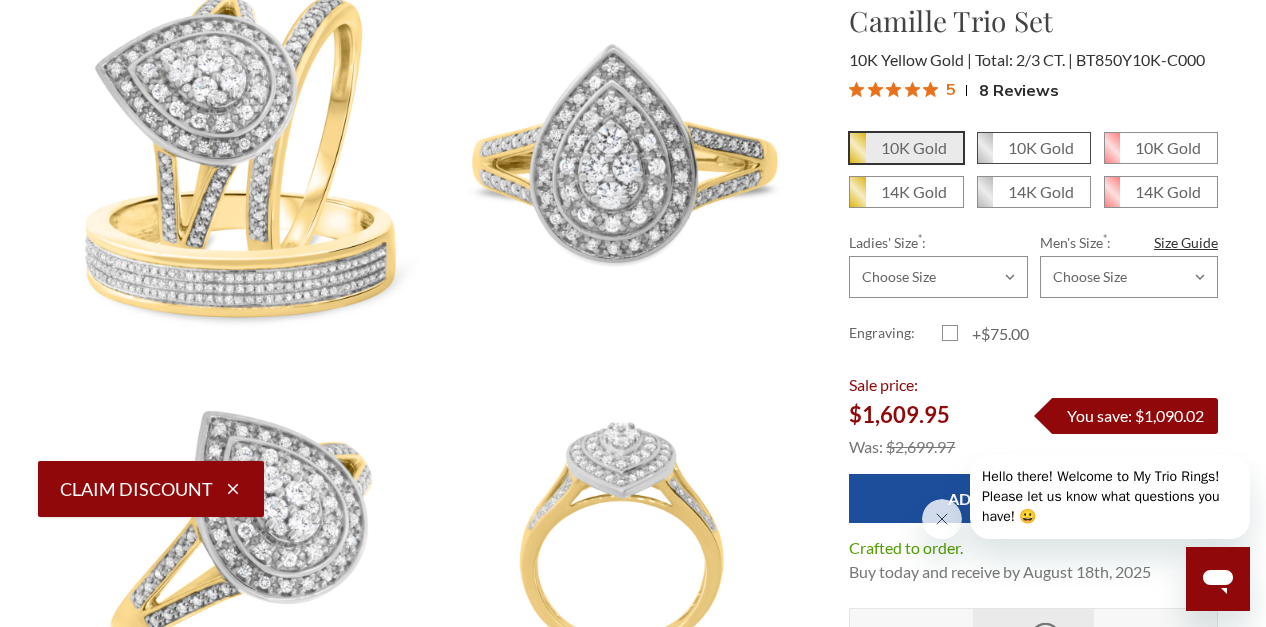 click on "10K  Gold" at bounding box center (1034, 148) 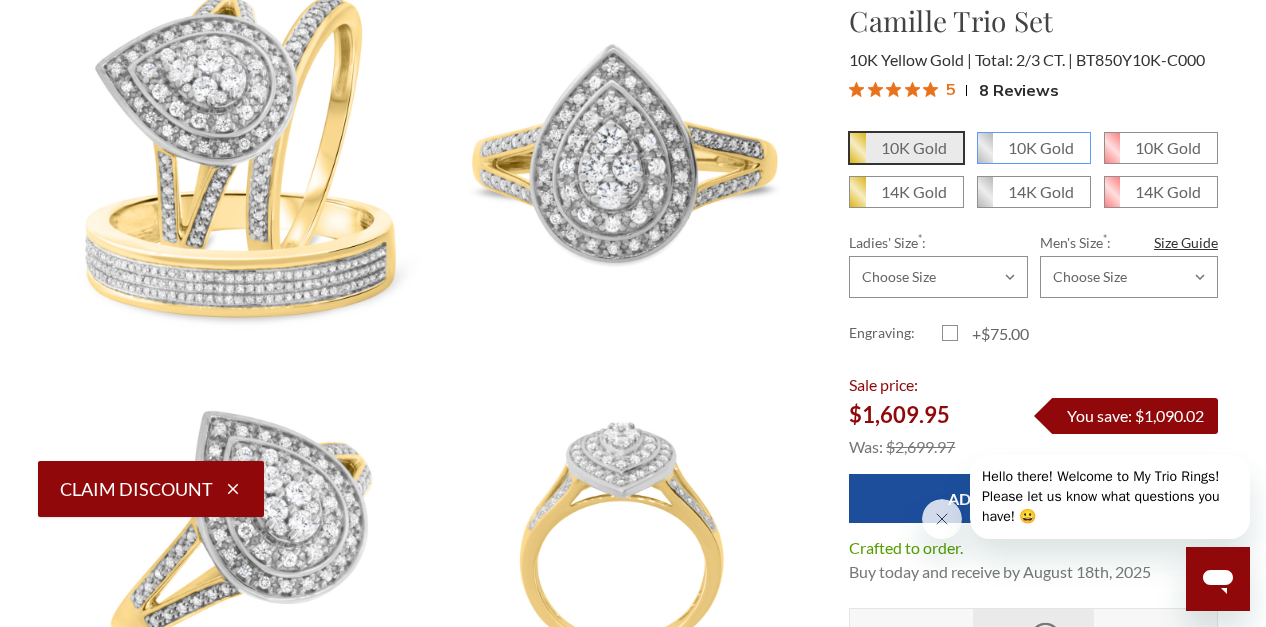 click on "10K  Gold" at bounding box center (985, 155) 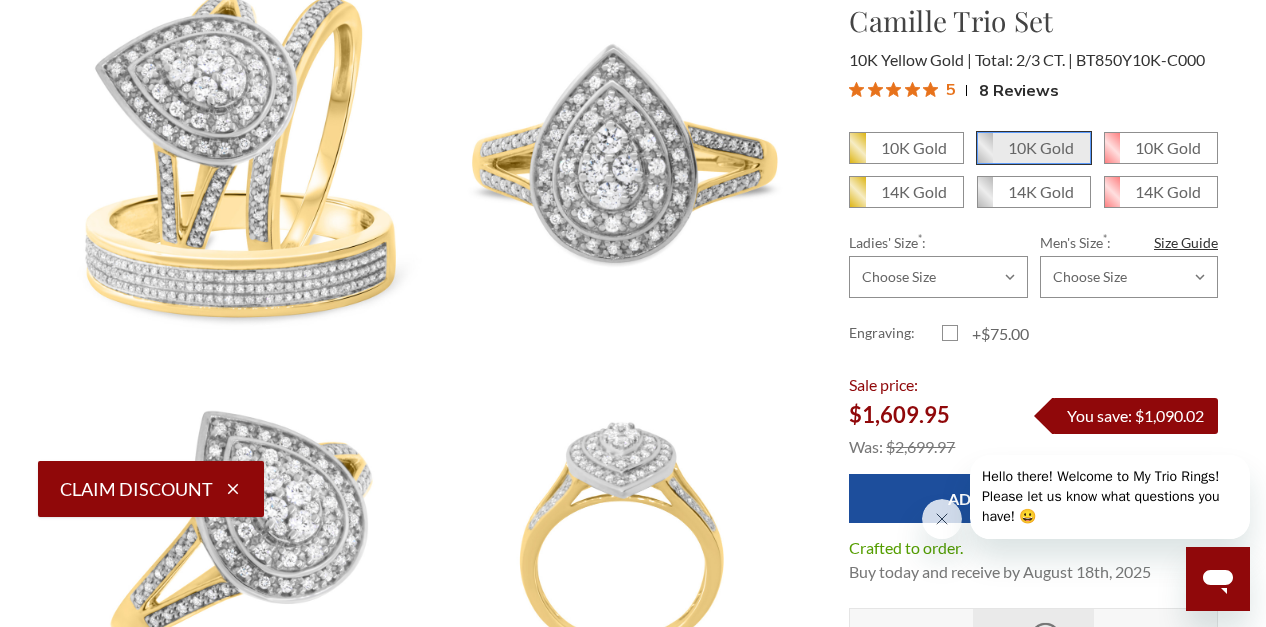 scroll, scrollTop: 0, scrollLeft: 0, axis: both 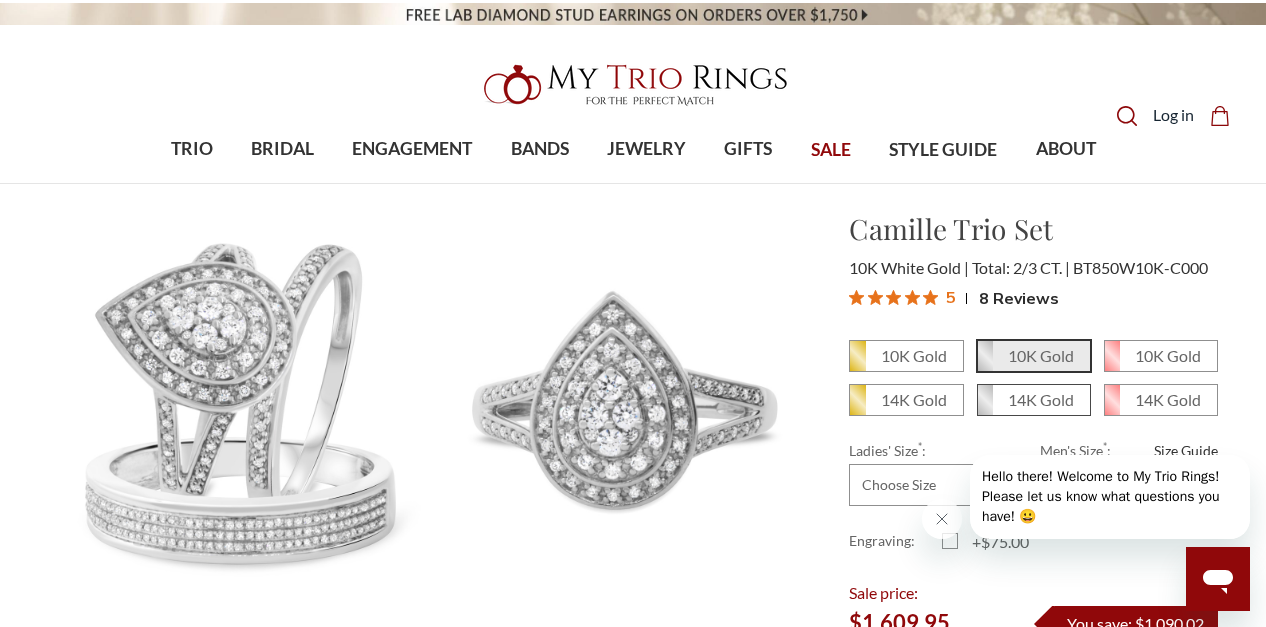 click on "14K  Gold" at bounding box center (1034, 400) 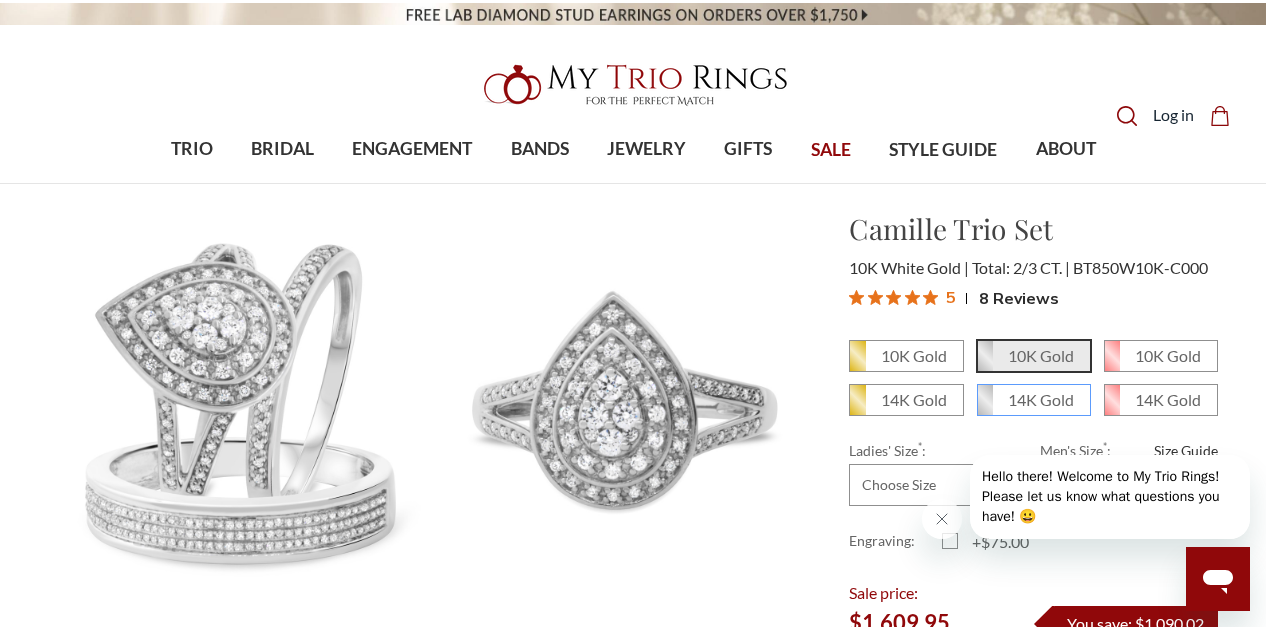 click on "14K  Gold" at bounding box center (985, 407) 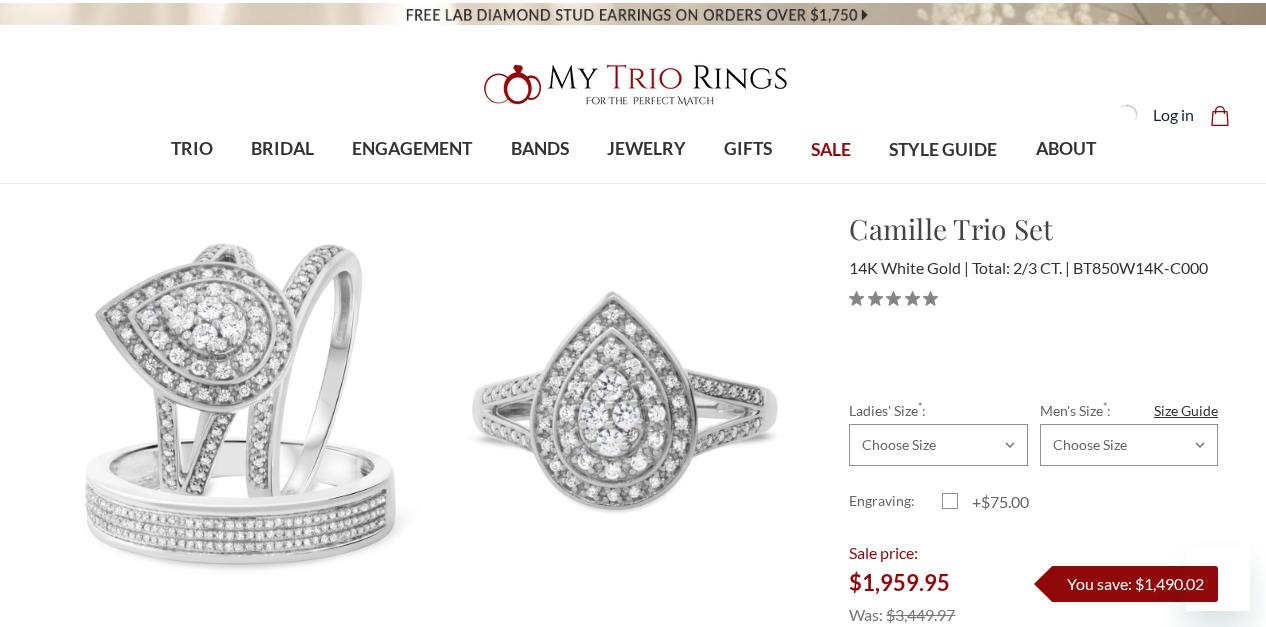 scroll, scrollTop: 0, scrollLeft: 0, axis: both 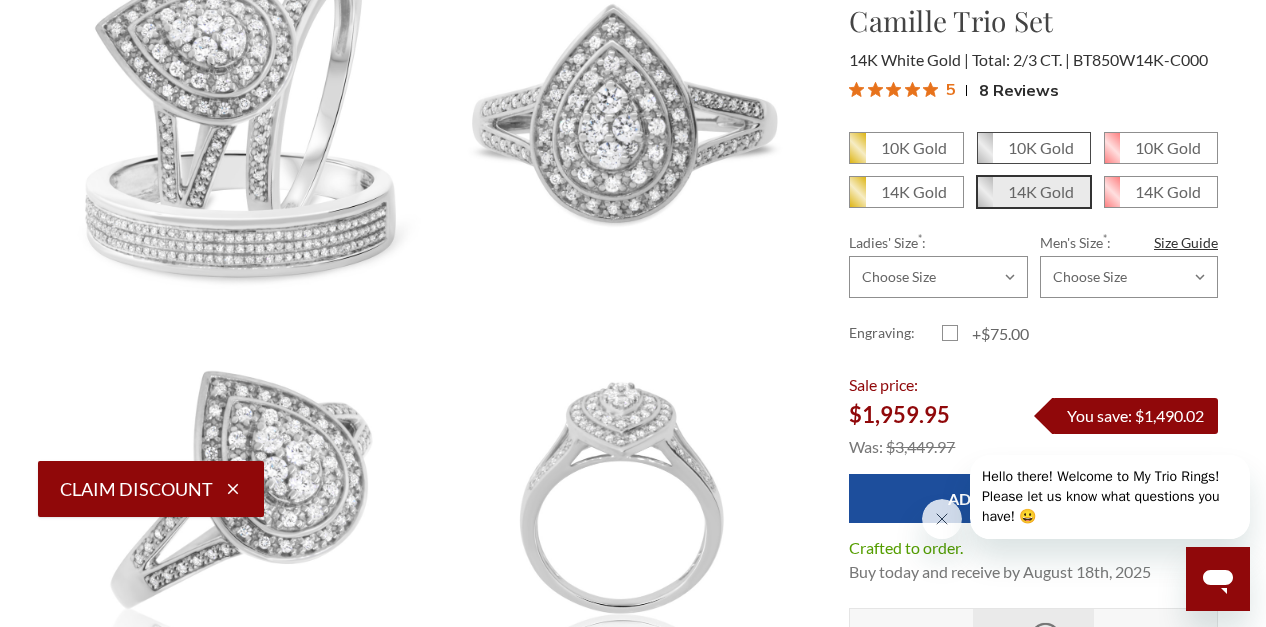 click at bounding box center [986, 148] 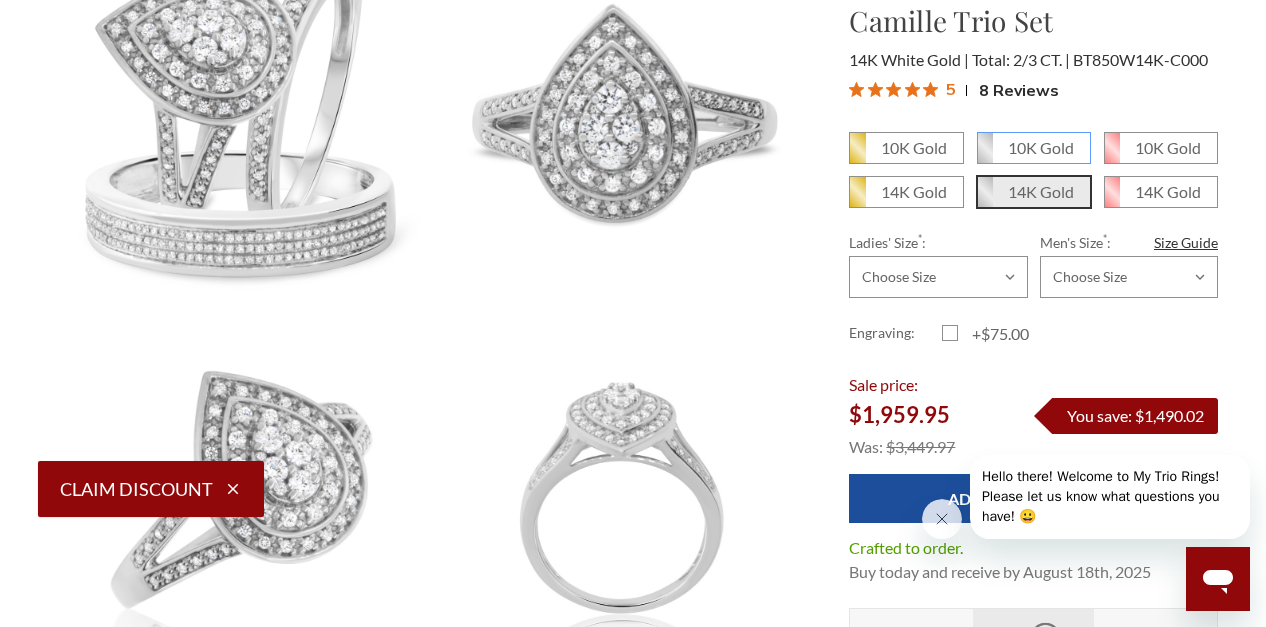 radio on "true" 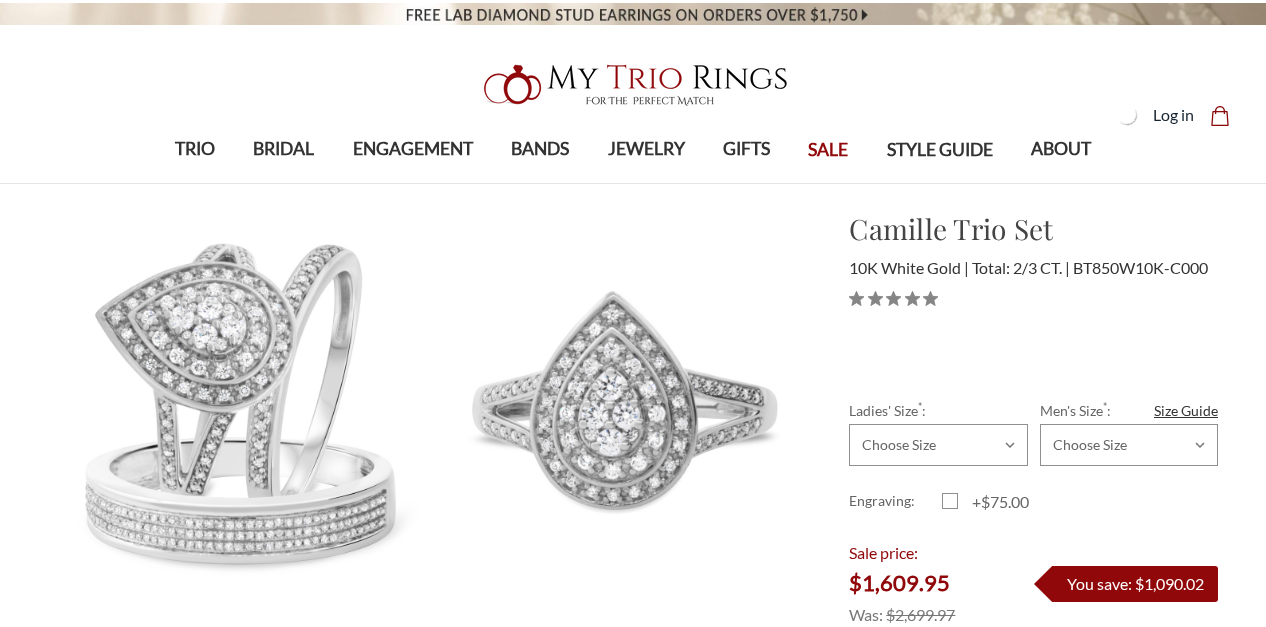 scroll, scrollTop: 0, scrollLeft: 0, axis: both 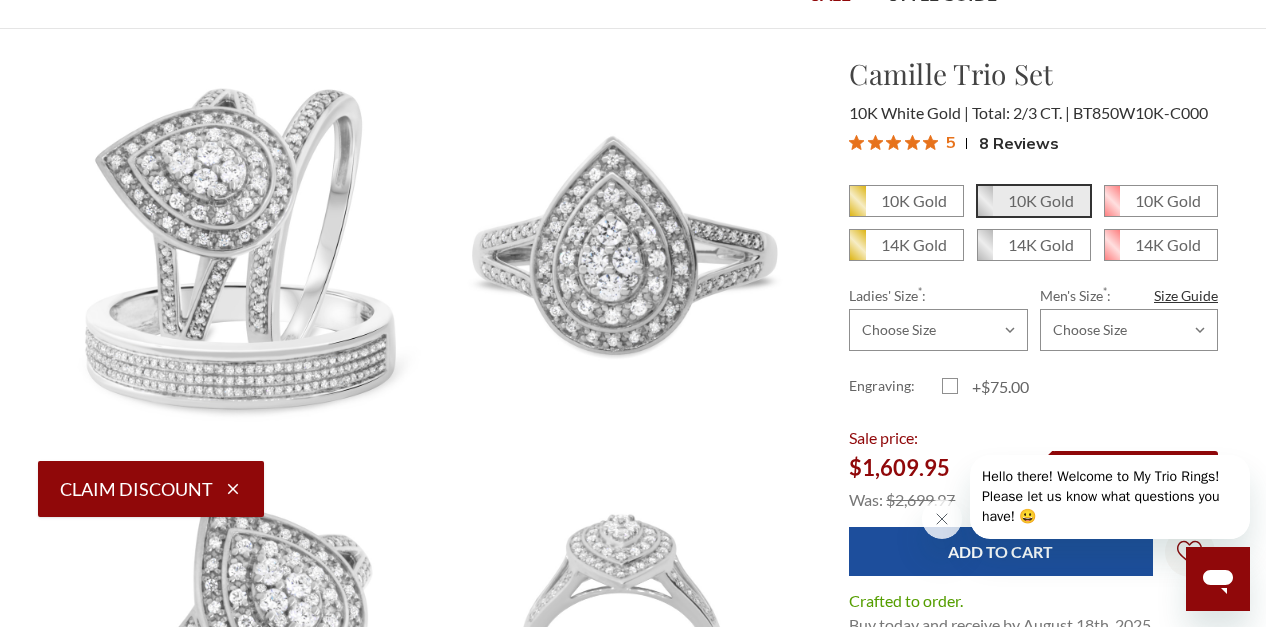 click 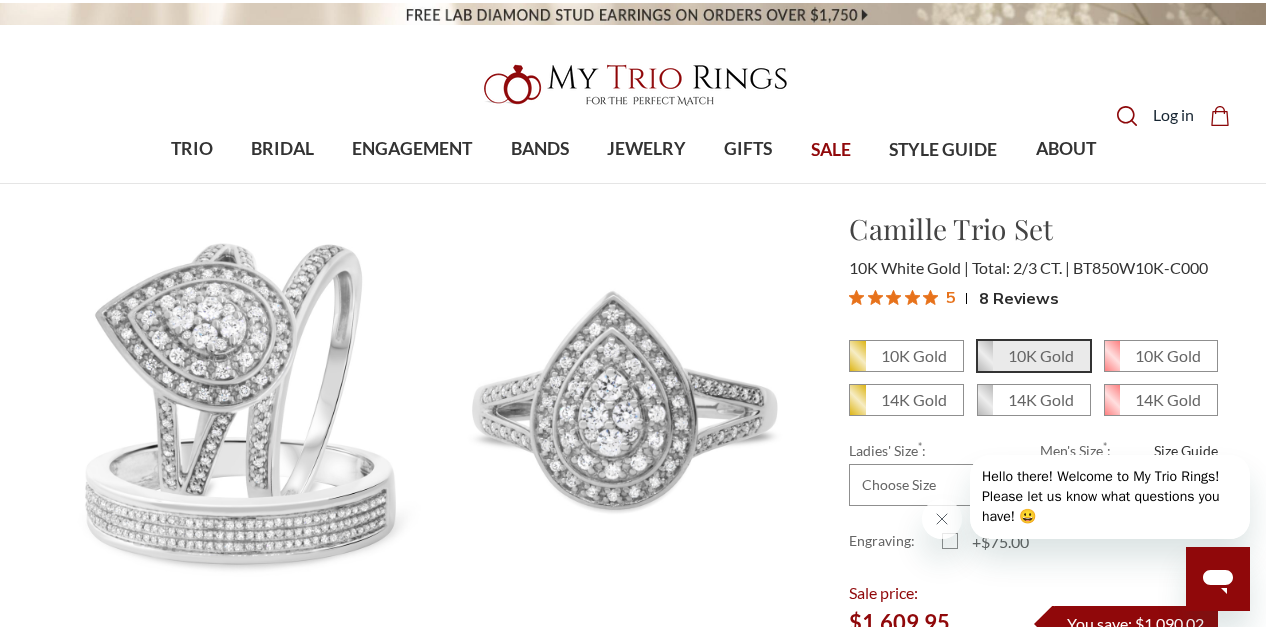 scroll, scrollTop: 7, scrollLeft: 0, axis: vertical 